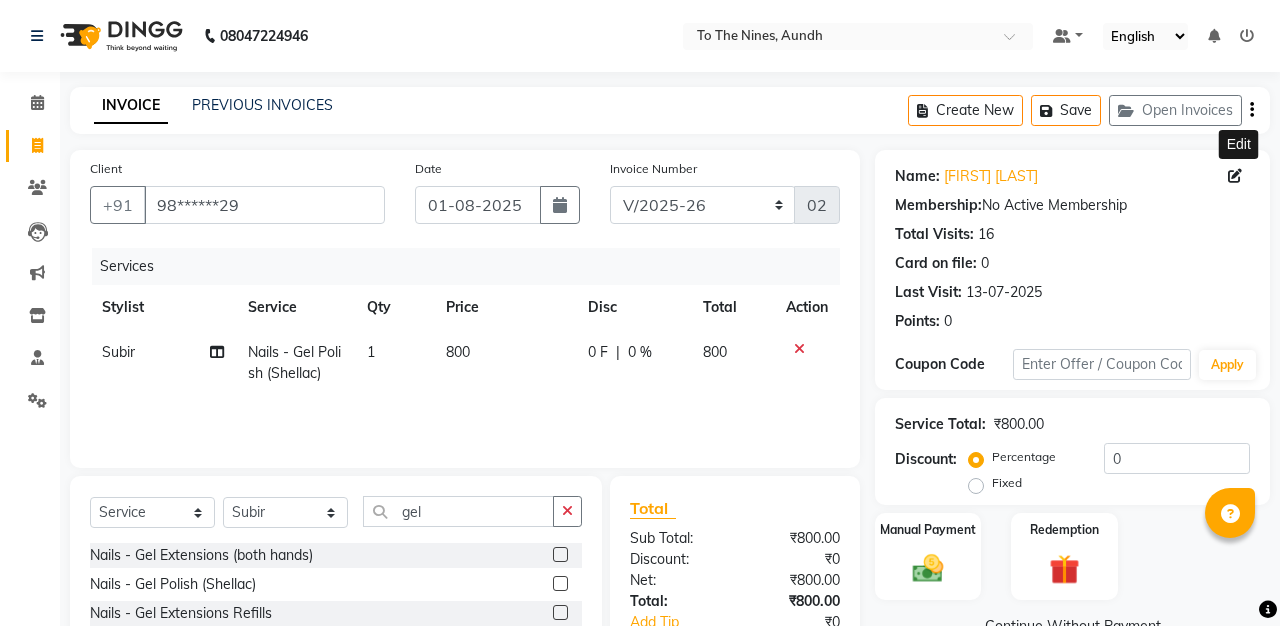 select on "614" 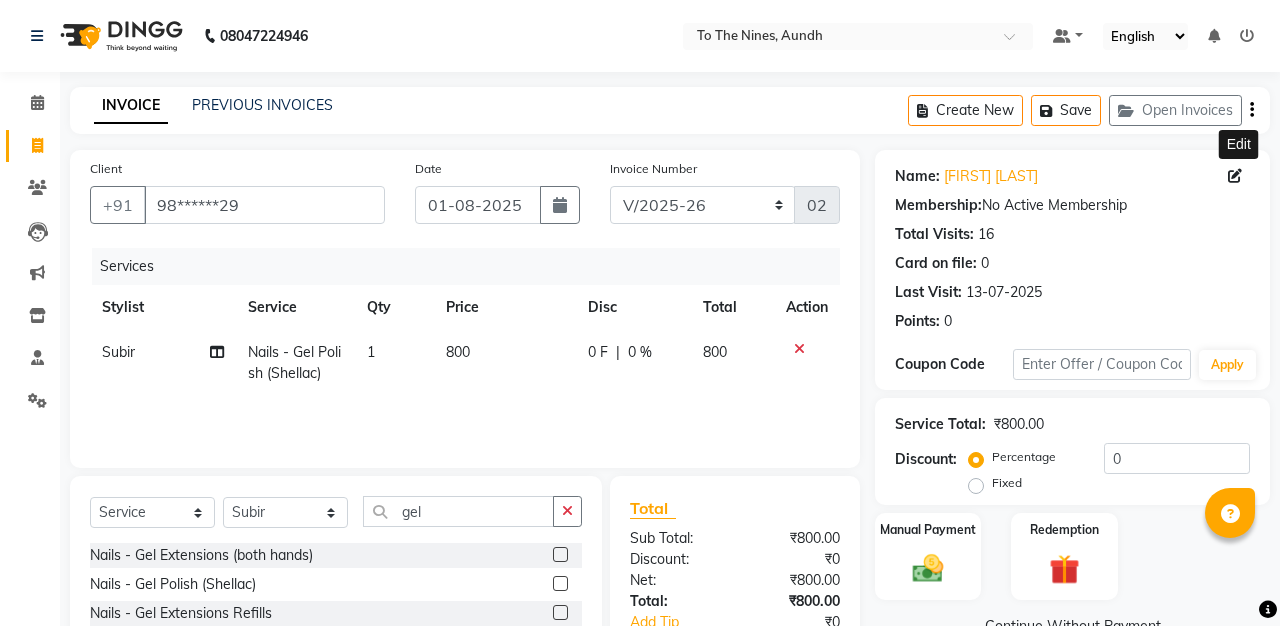 scroll, scrollTop: 0, scrollLeft: 0, axis: both 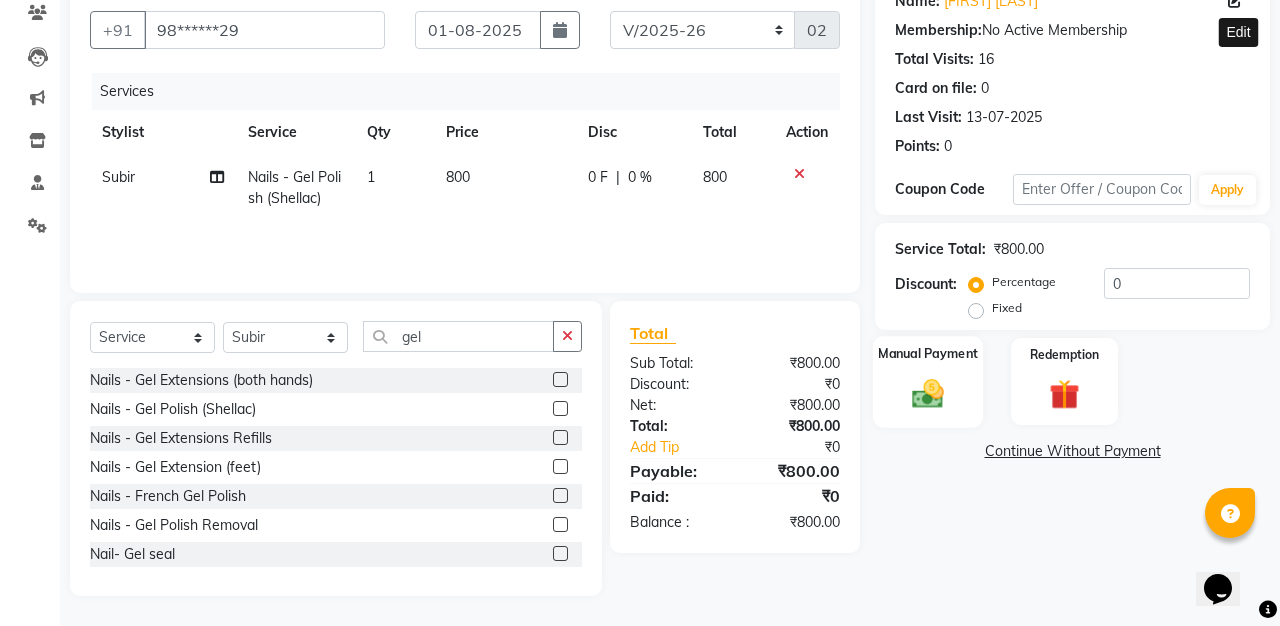 click 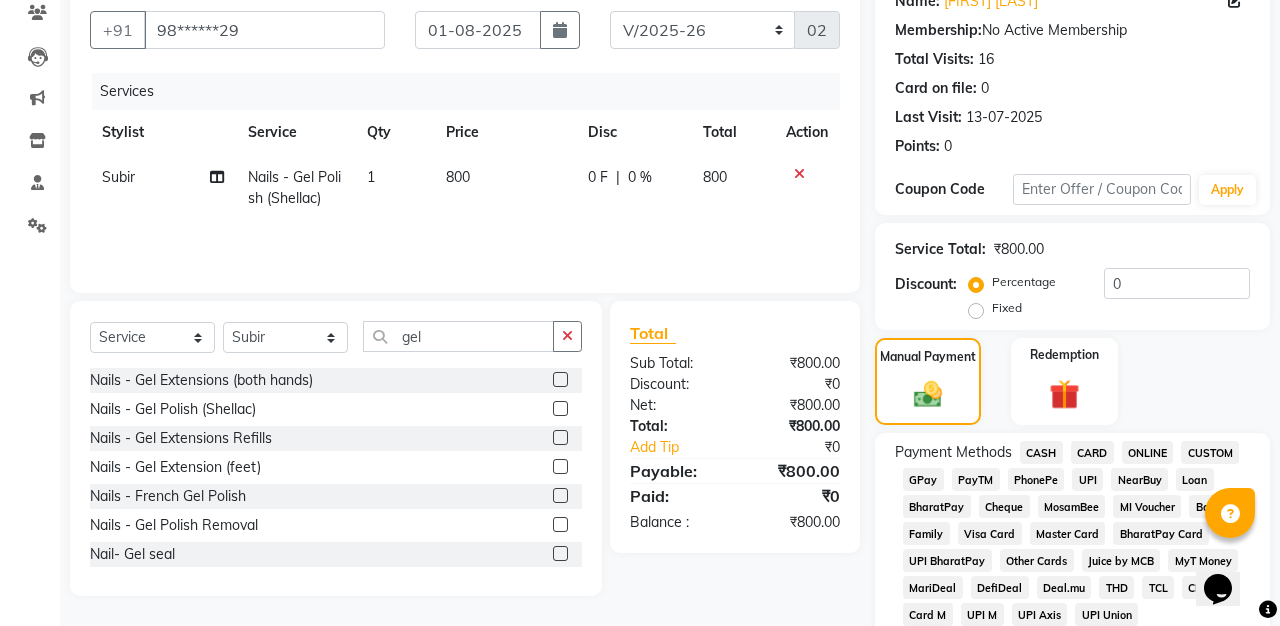 click on "CARD" 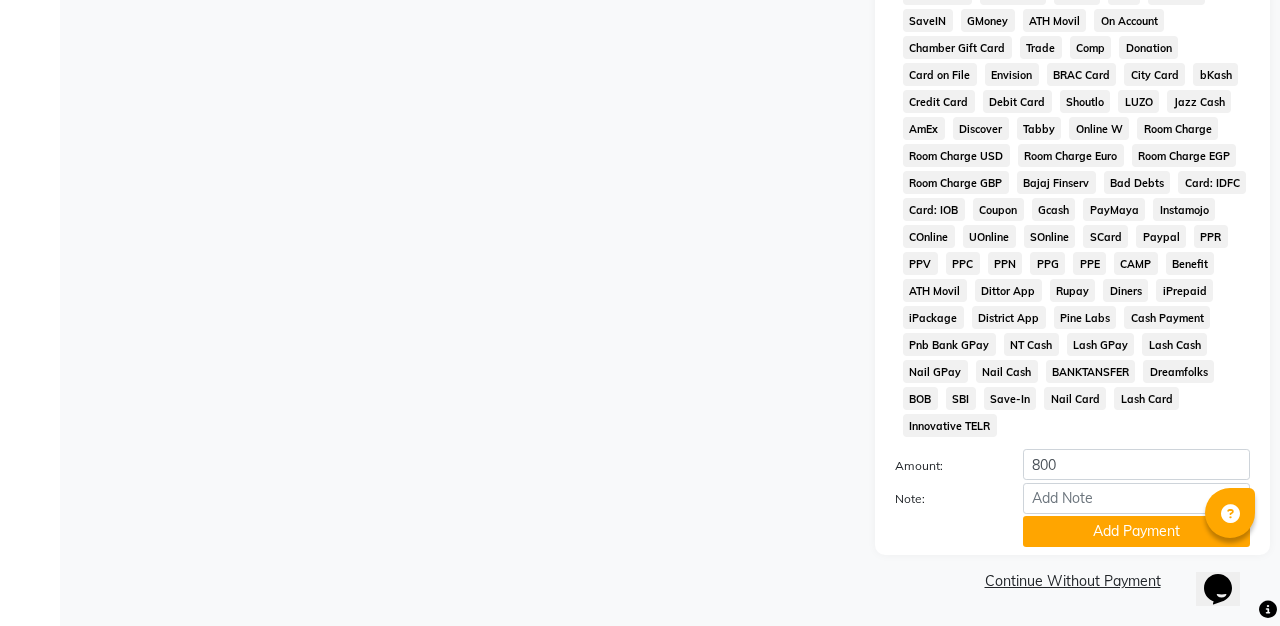scroll, scrollTop: 876, scrollLeft: 0, axis: vertical 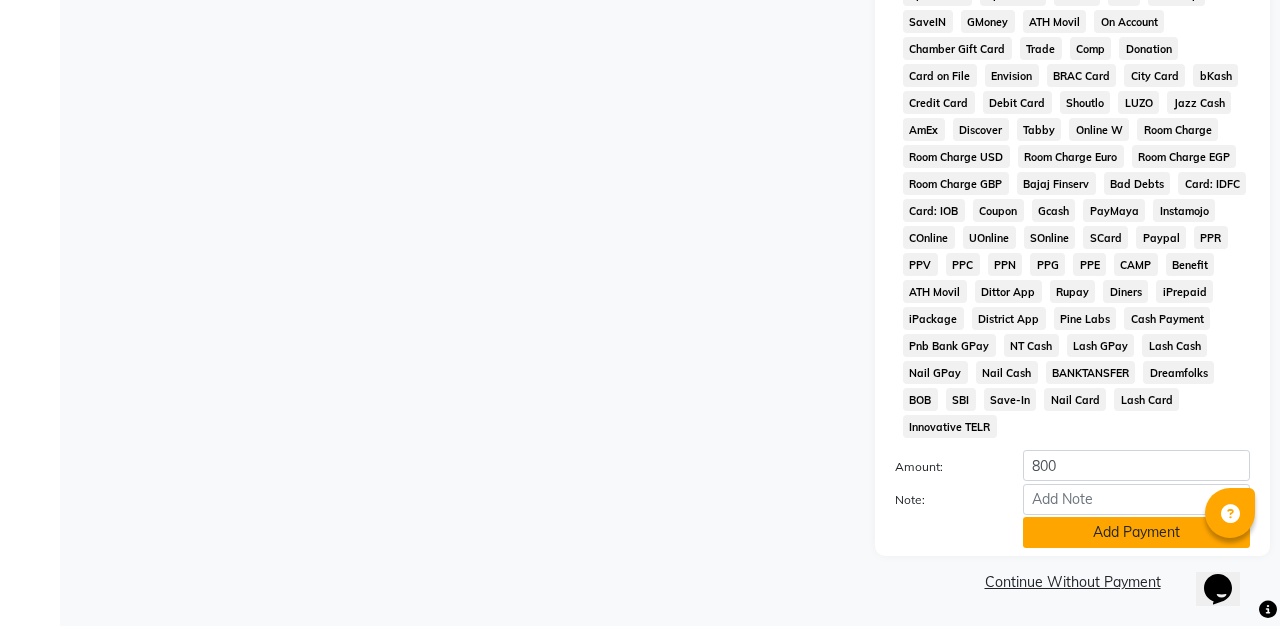click on "Add Payment" 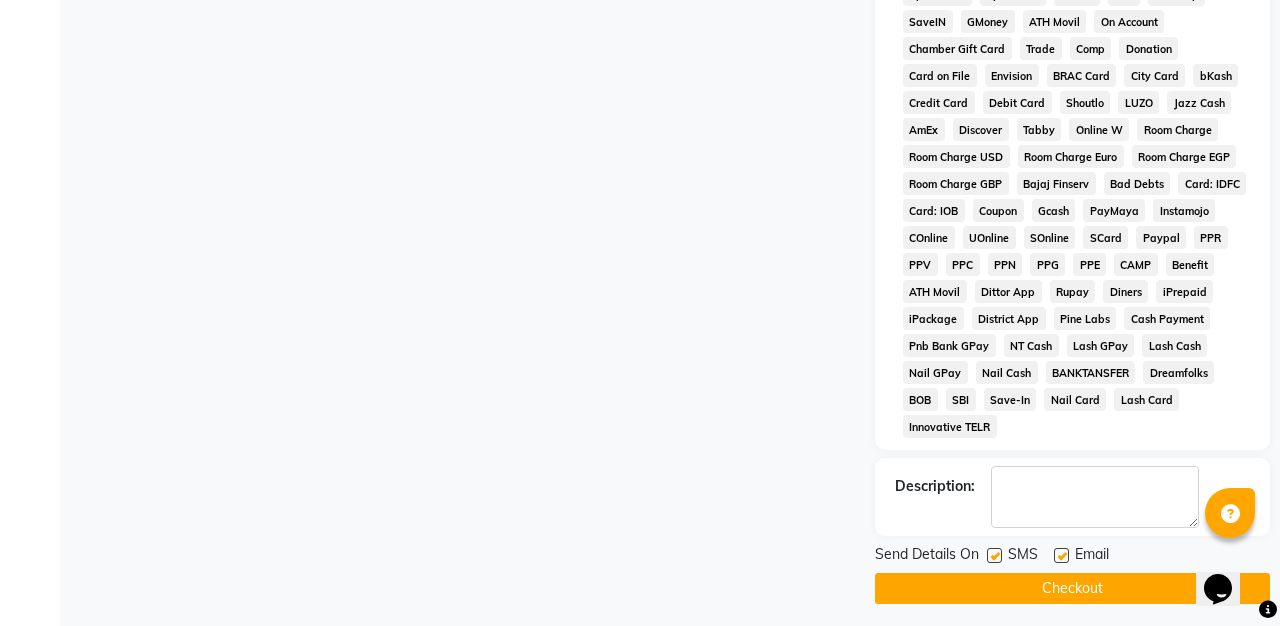 click on "Checkout" 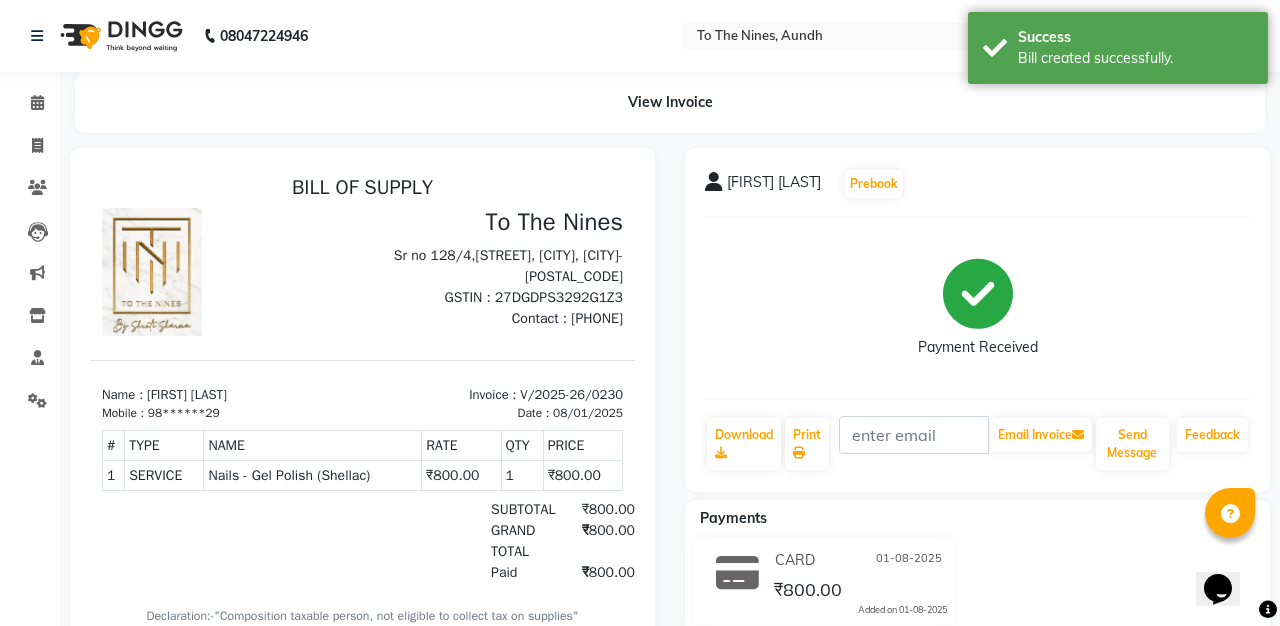 scroll, scrollTop: 0, scrollLeft: 0, axis: both 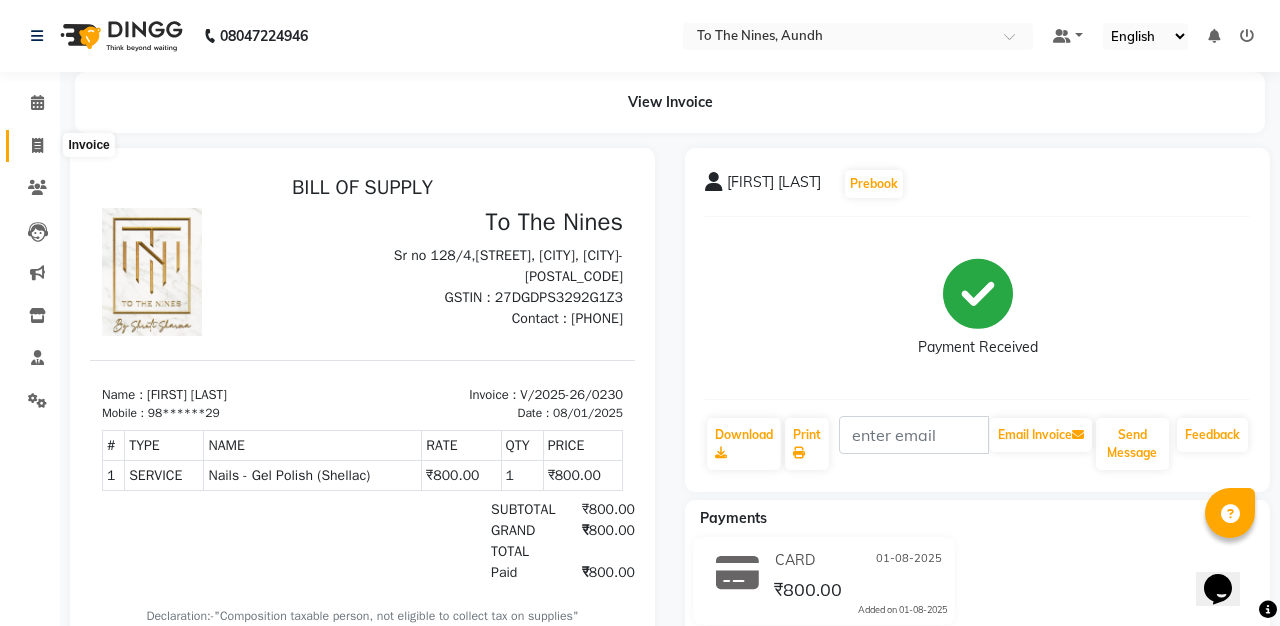 click 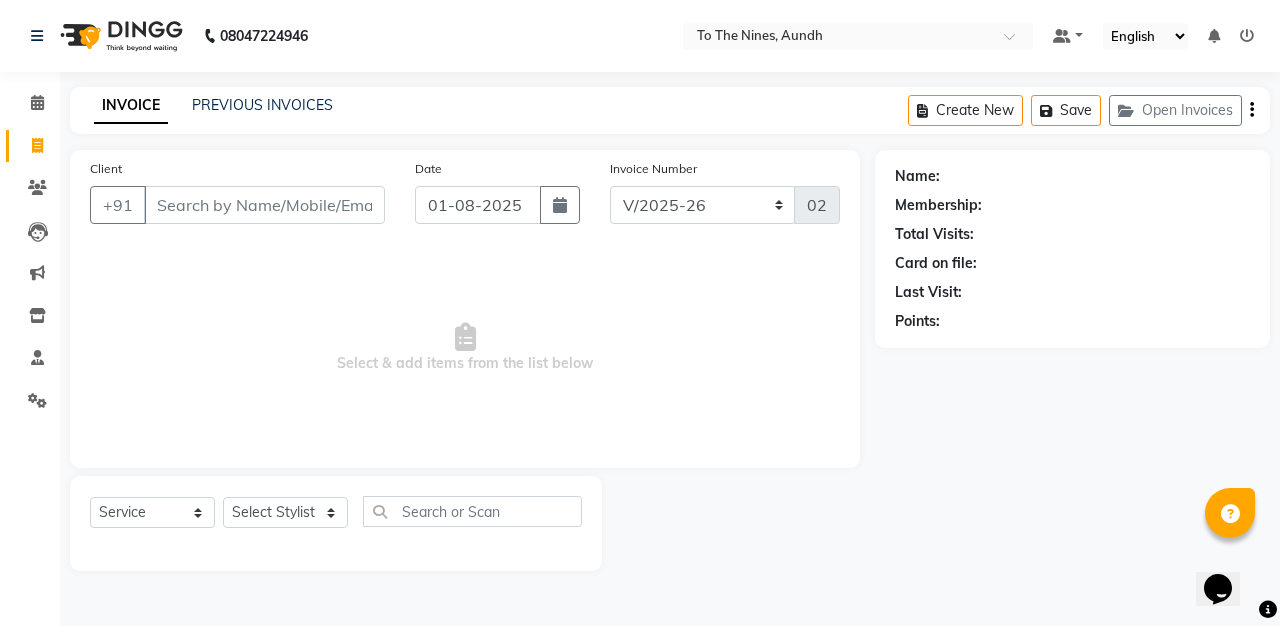 click on "Client" at bounding box center (264, 205) 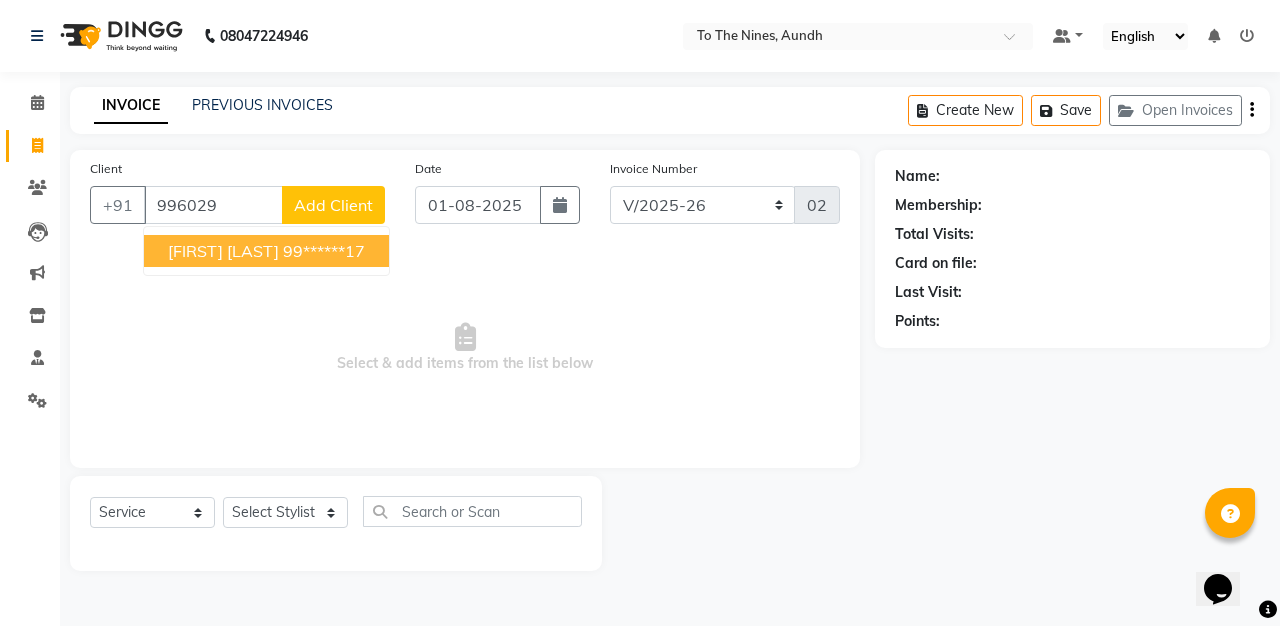 click on "[FIRST] [LAST]" at bounding box center (223, 251) 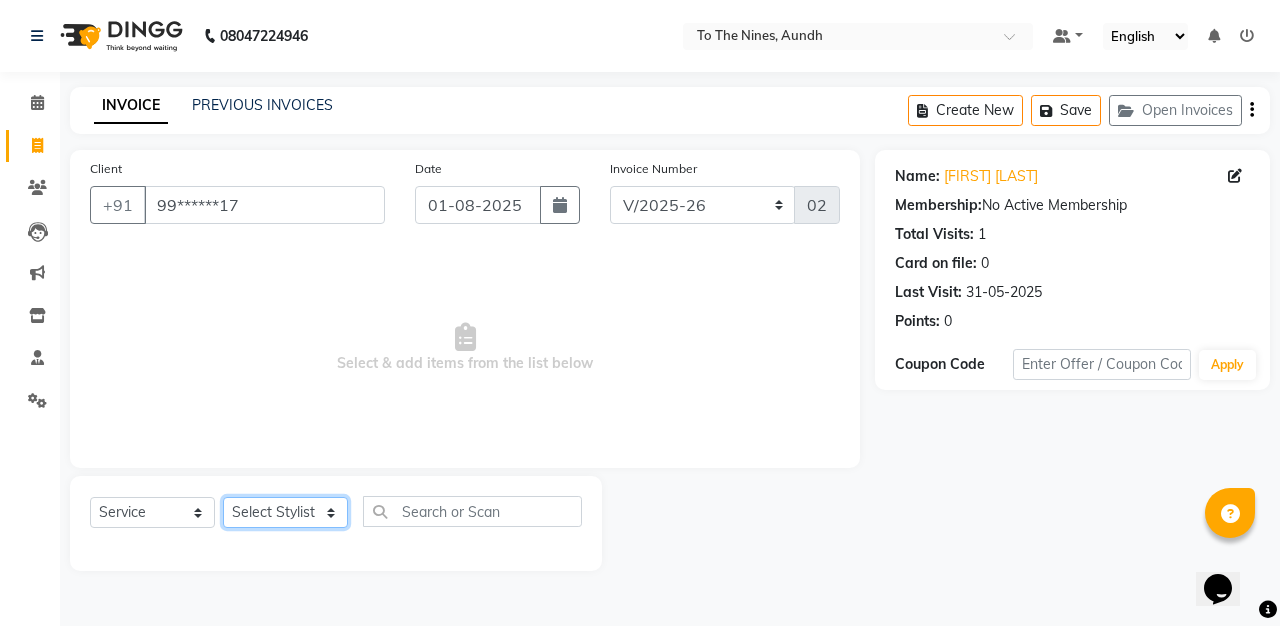 select on "55208" 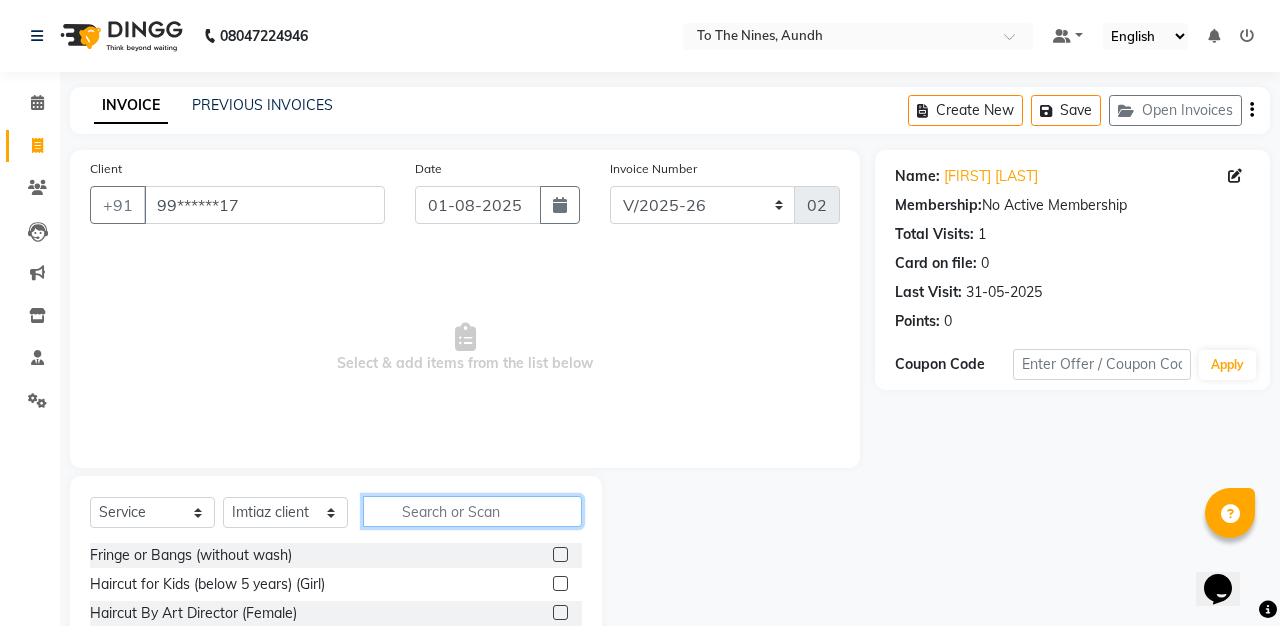 click 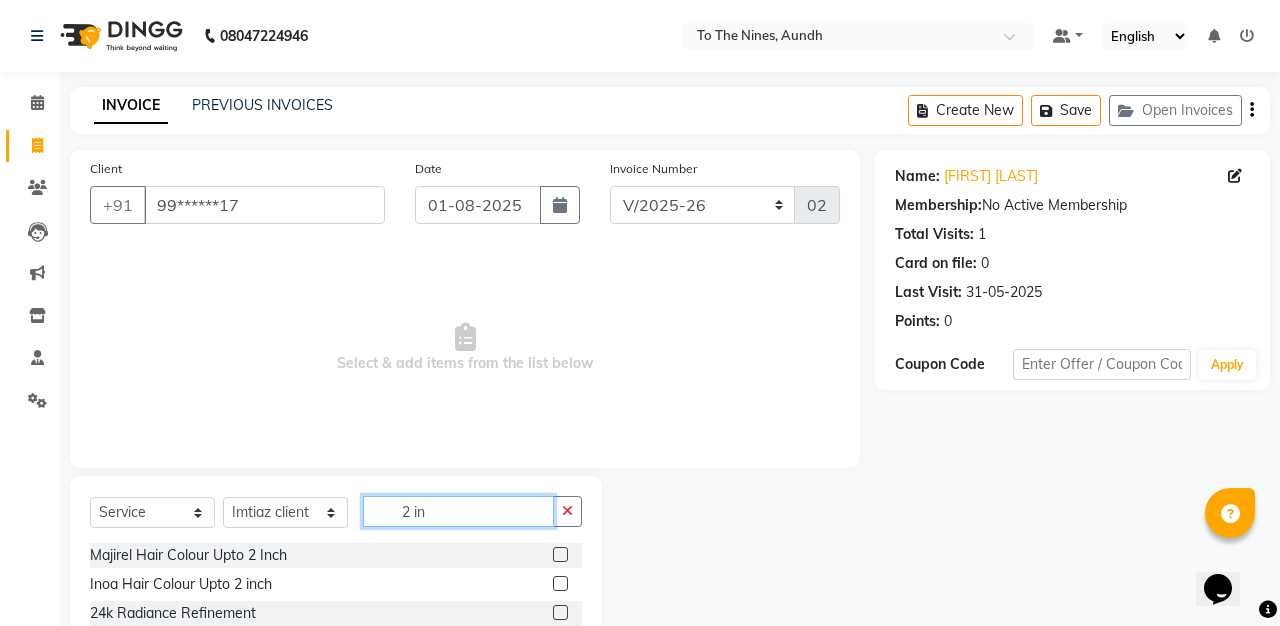 type on "2 in" 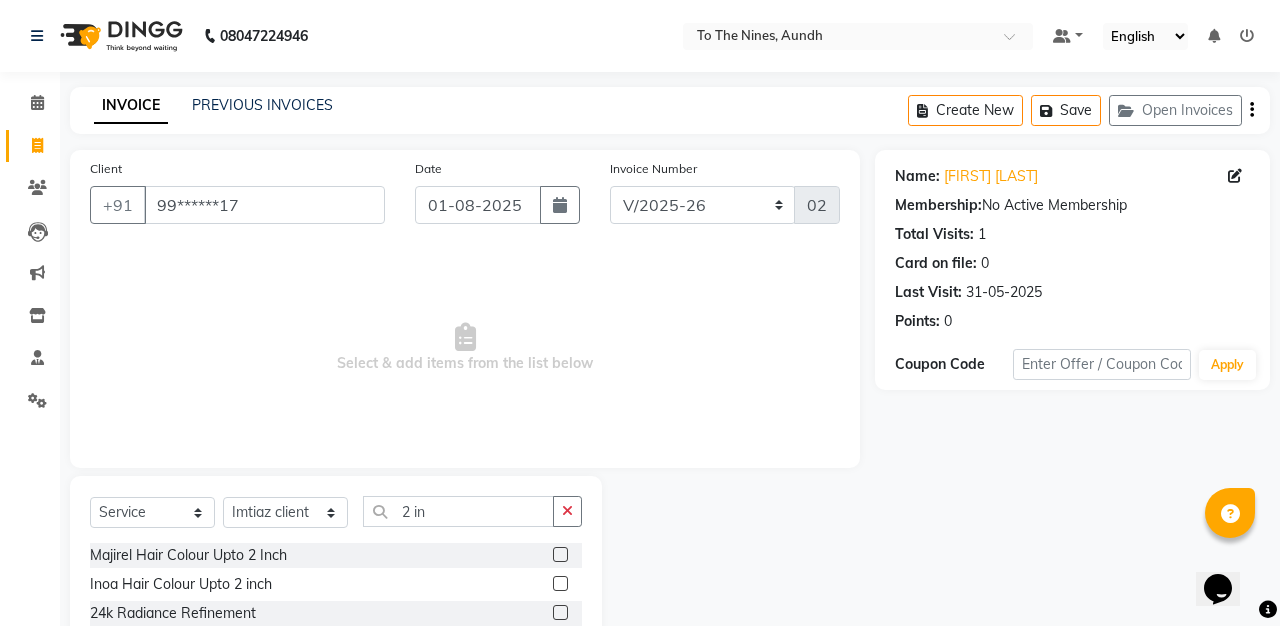 click 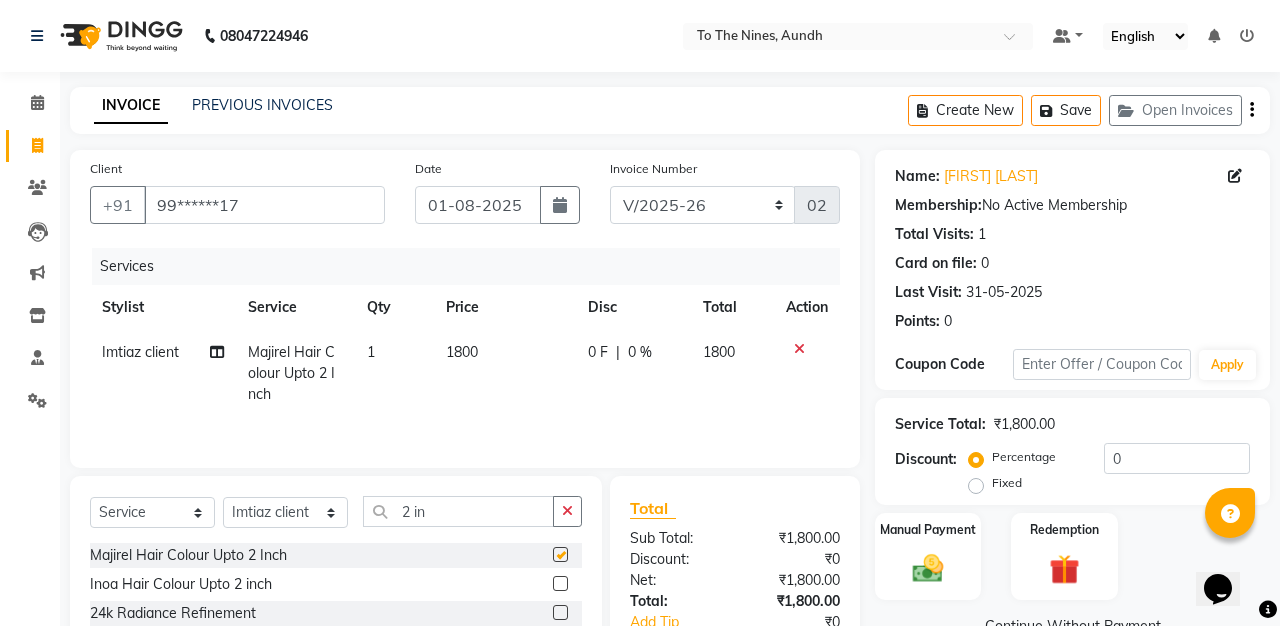 checkbox on "false" 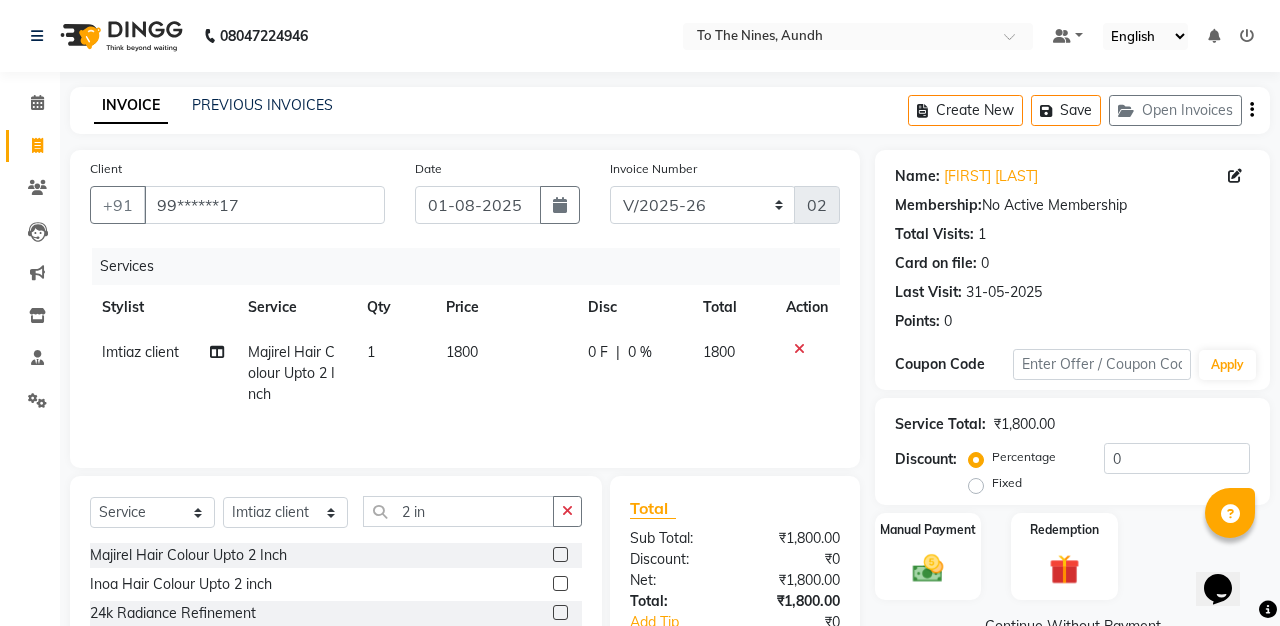 click on "0 F" 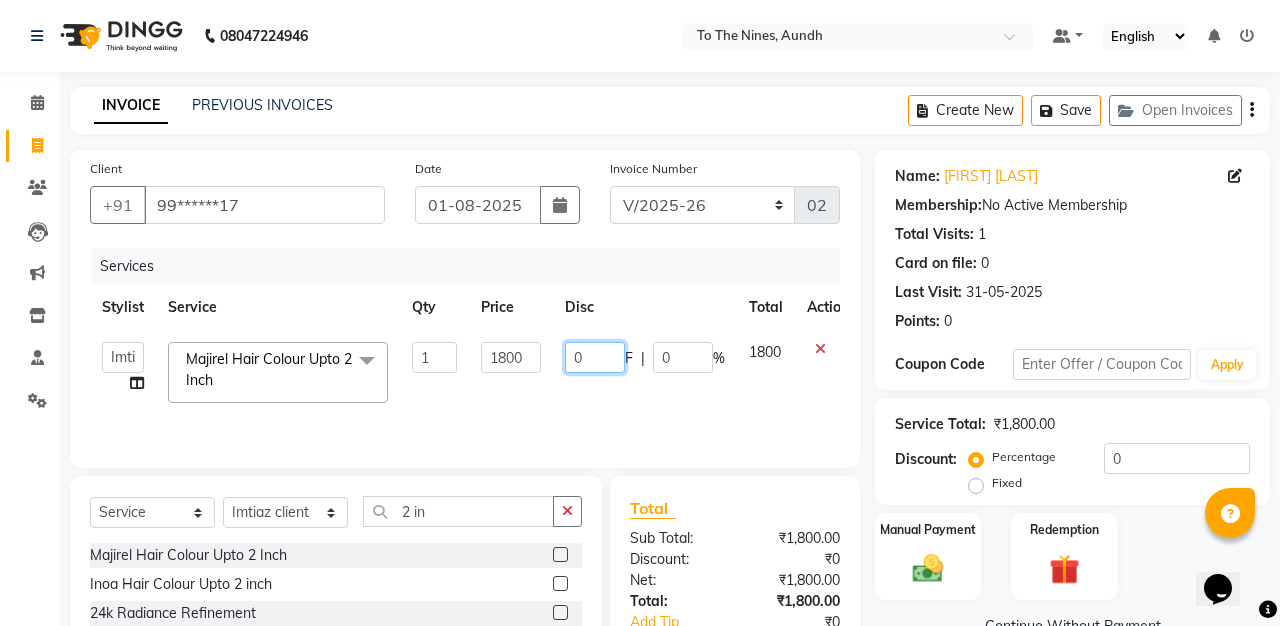 click on "0" 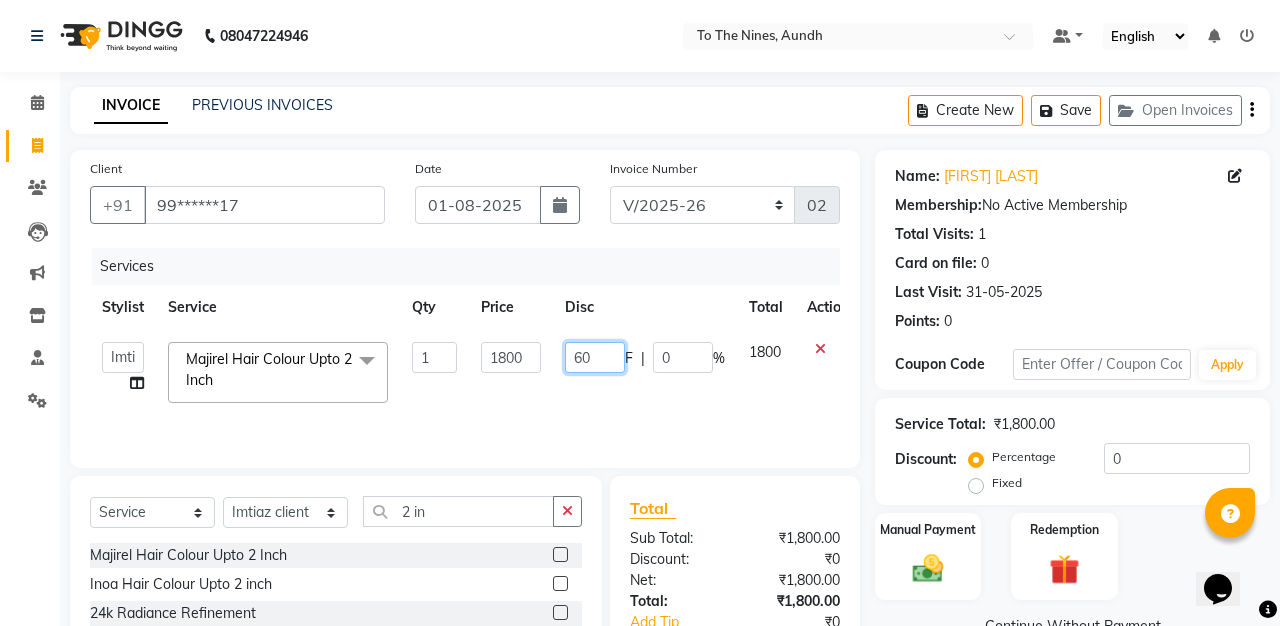 type on "600" 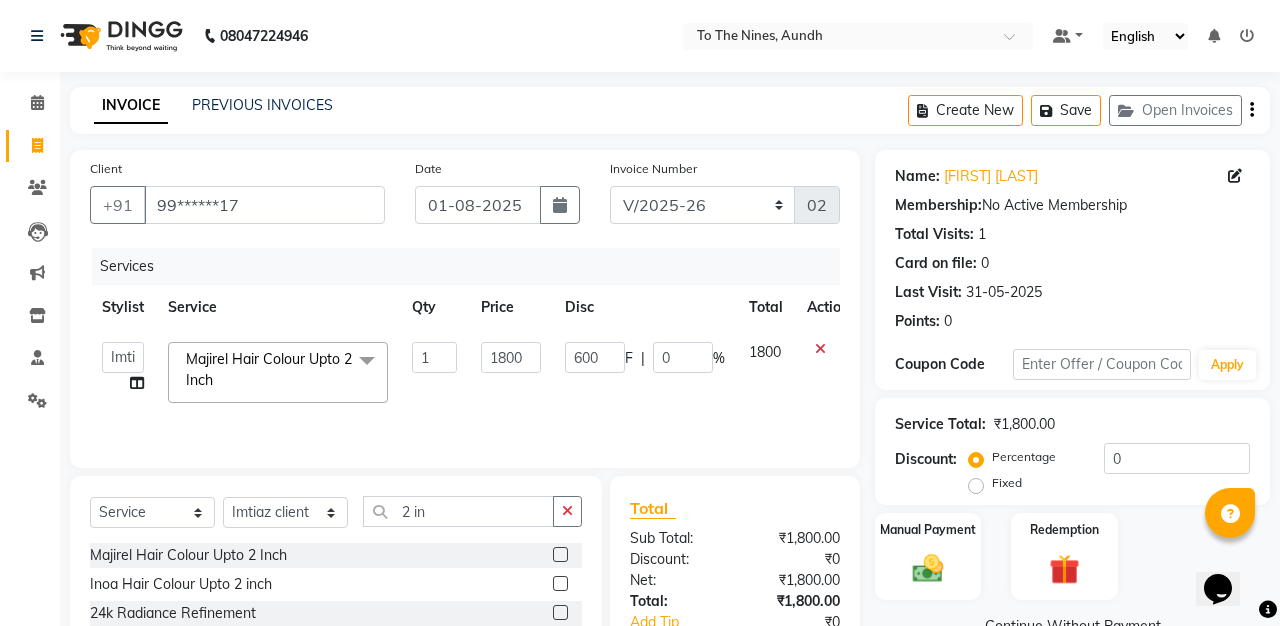 click on "Services" 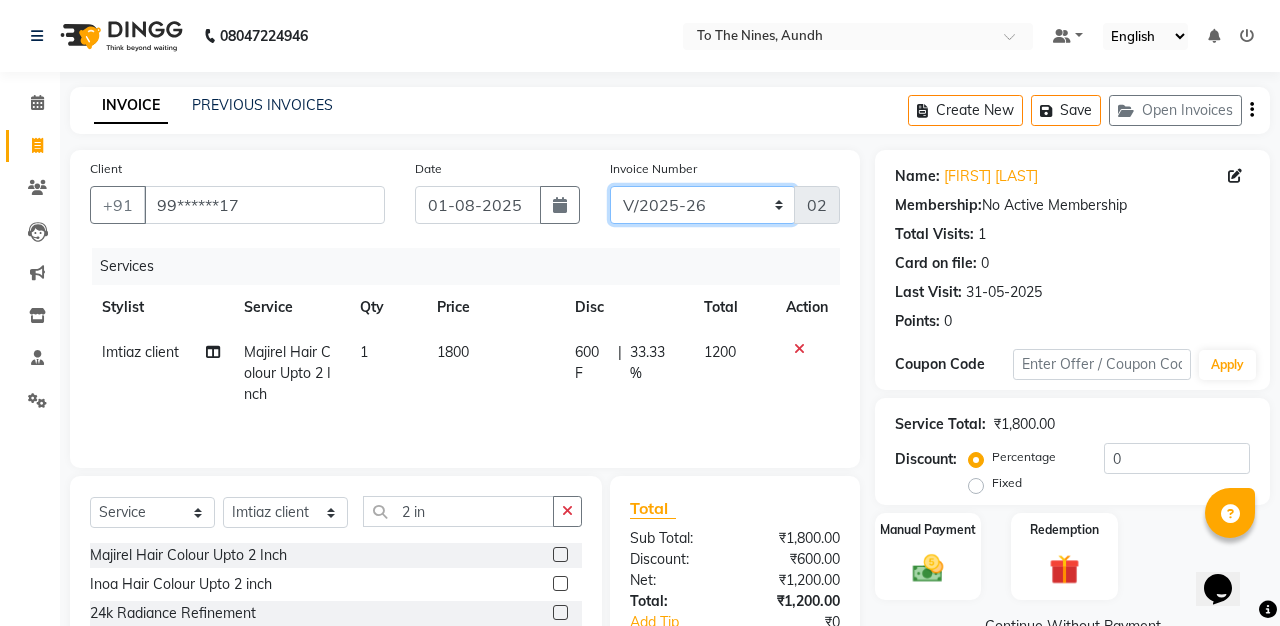 select on "6076" 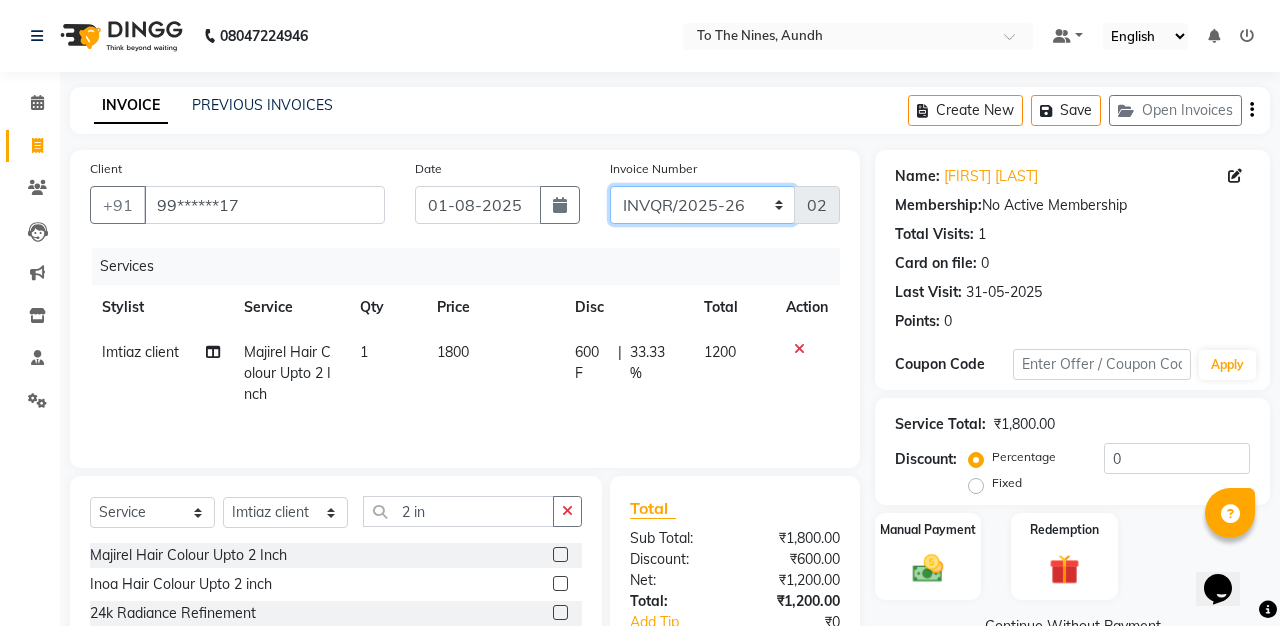 type on "0183" 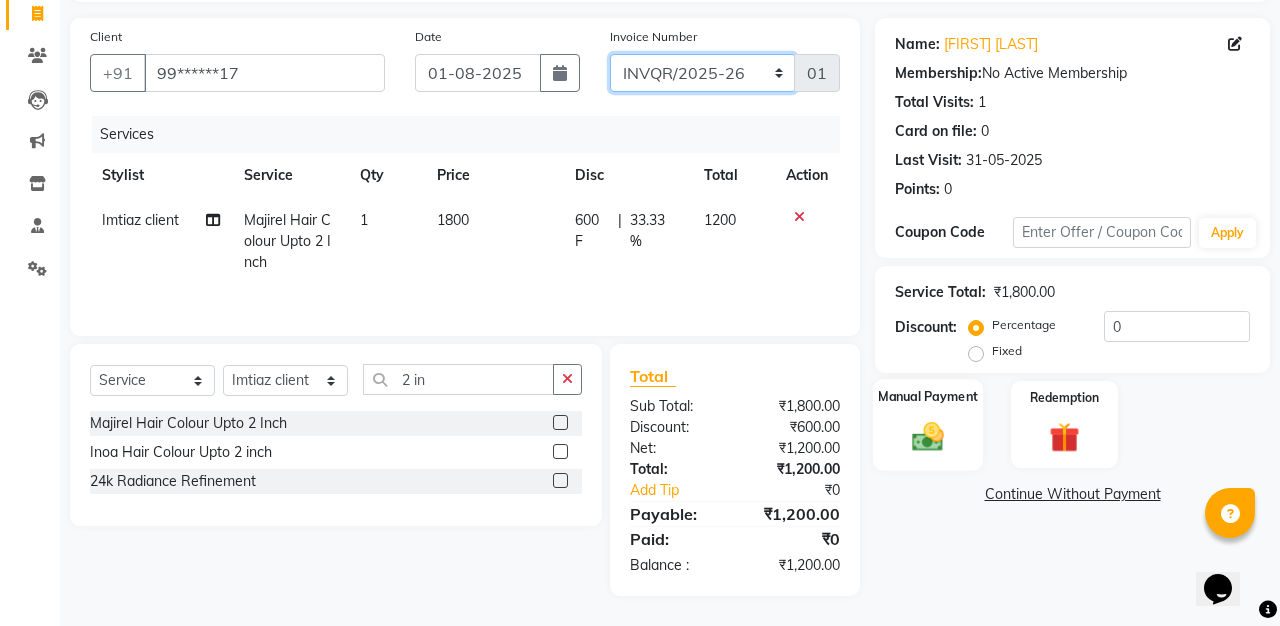 scroll, scrollTop: 132, scrollLeft: 0, axis: vertical 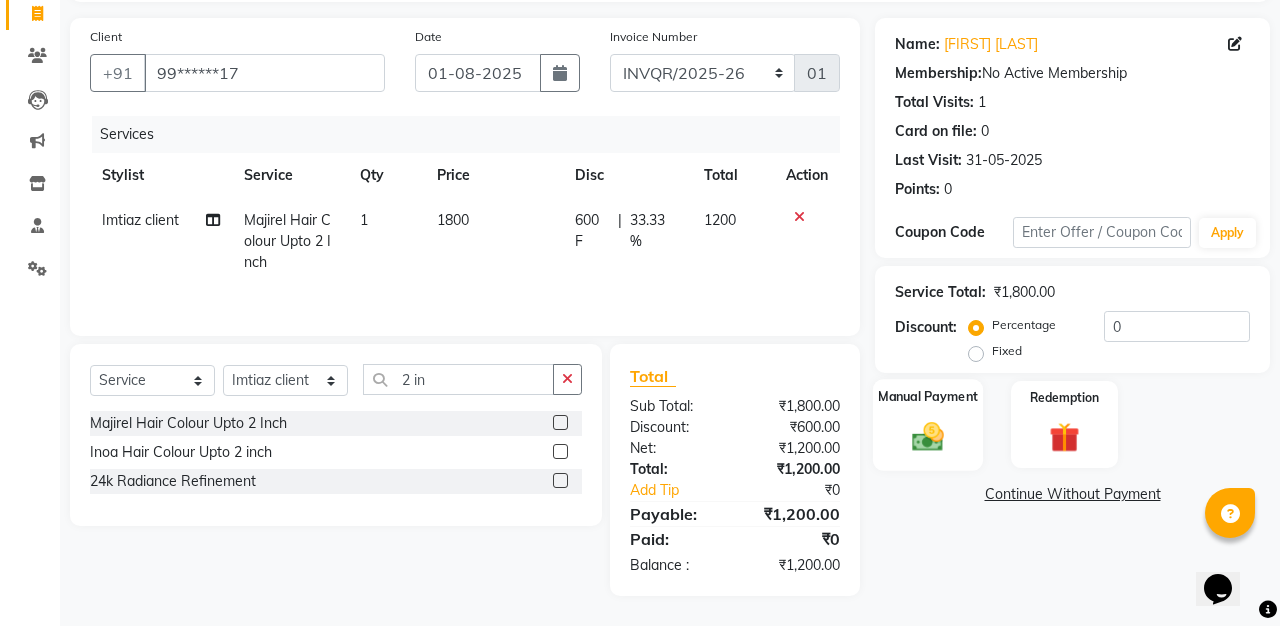 click 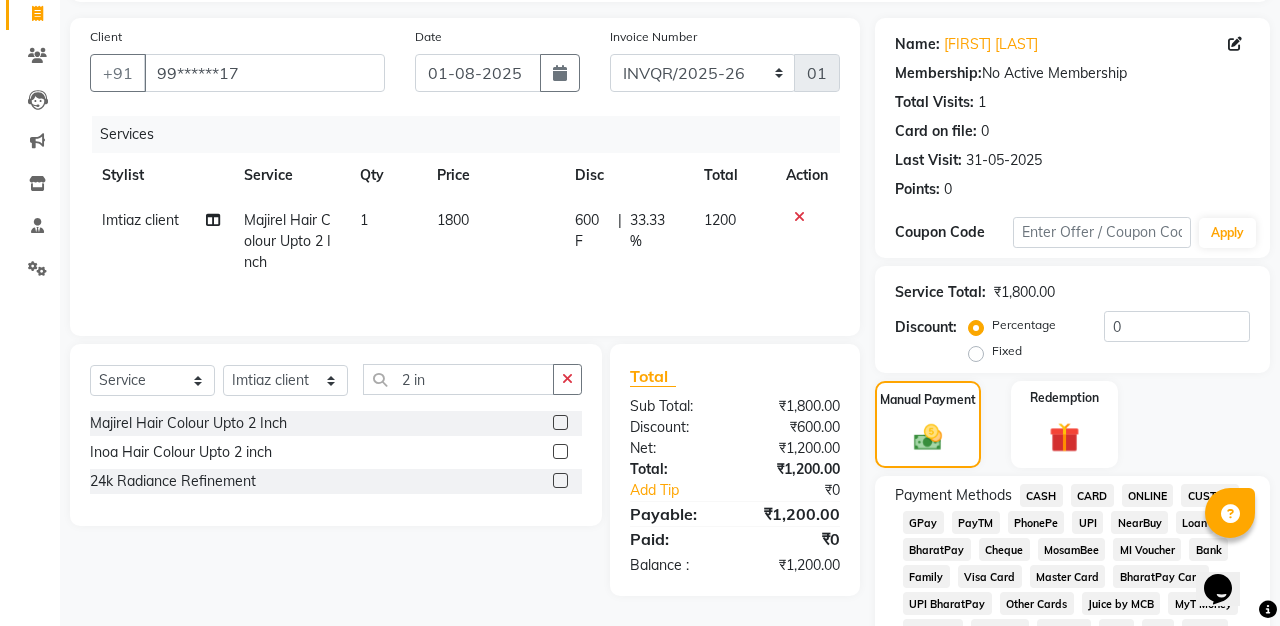 click on "GPay" 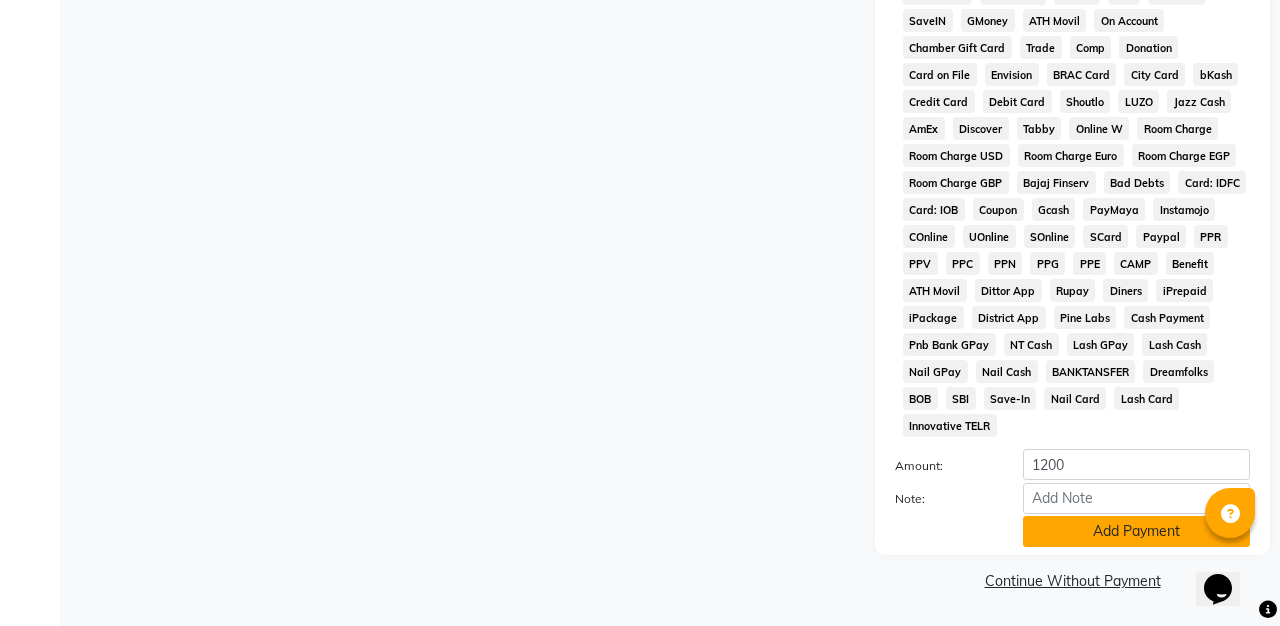 scroll, scrollTop: 876, scrollLeft: 0, axis: vertical 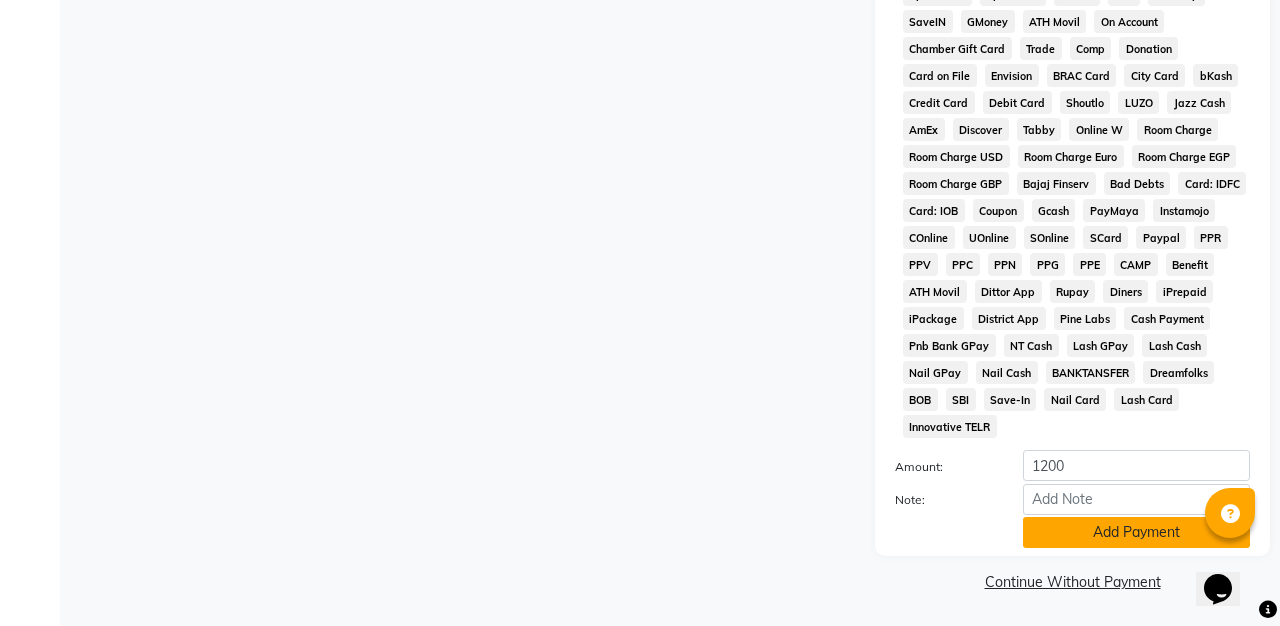 click on "Add Payment" 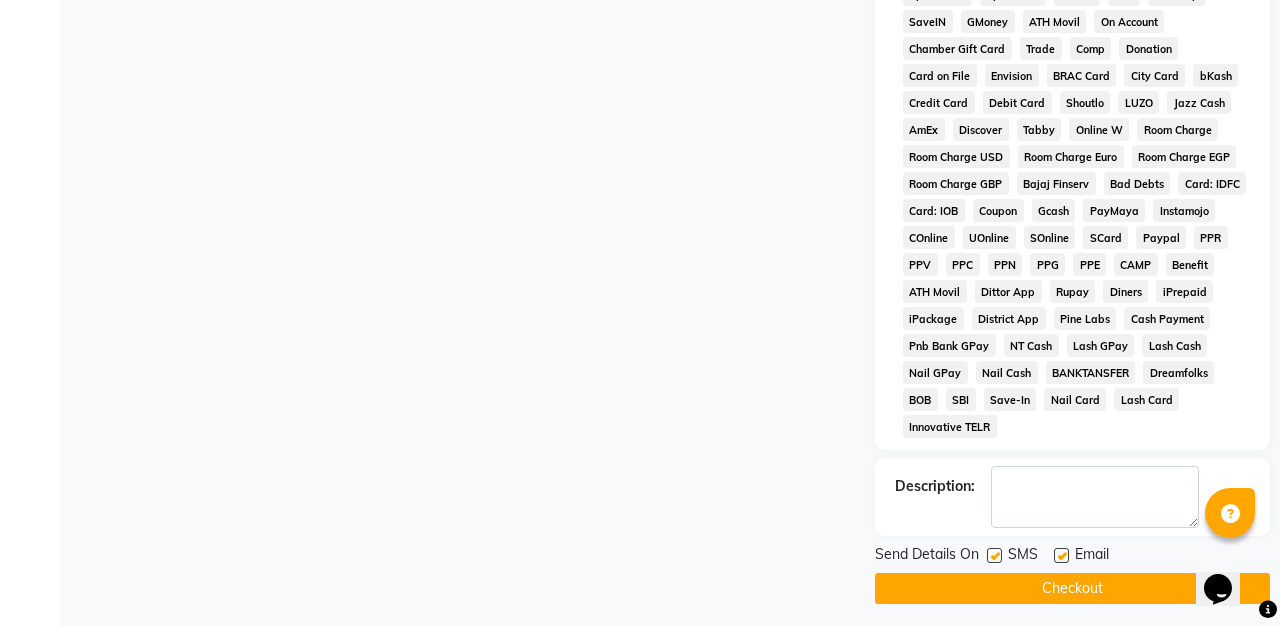 click on "Checkout" 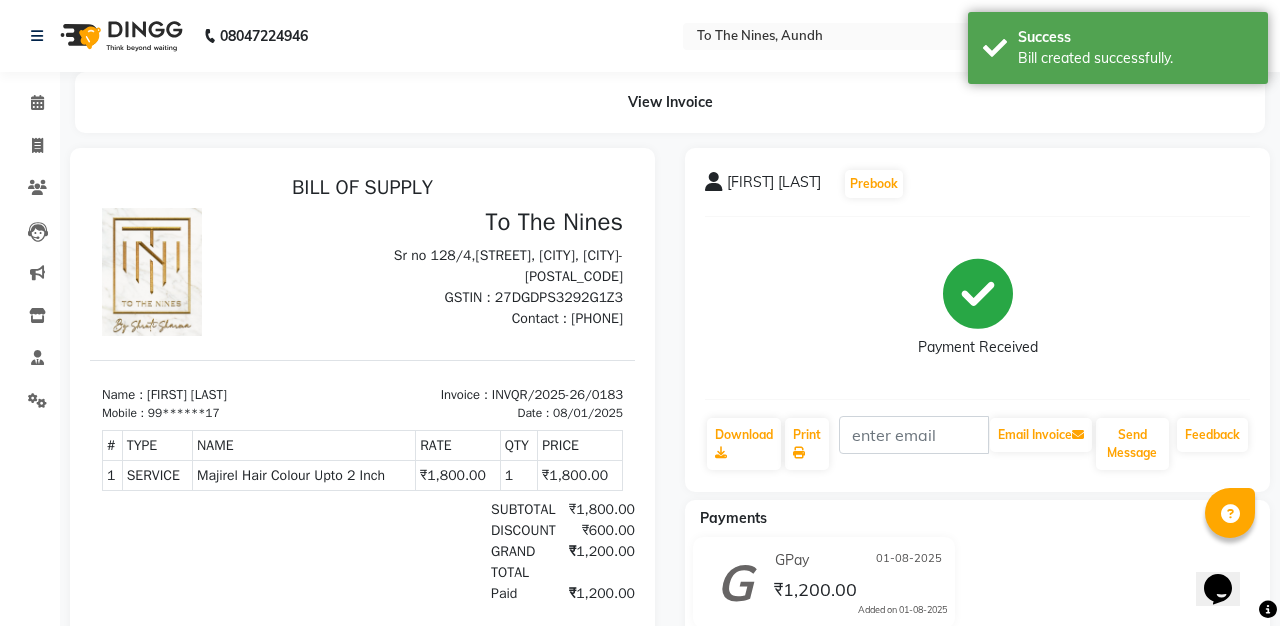 scroll, scrollTop: 0, scrollLeft: 0, axis: both 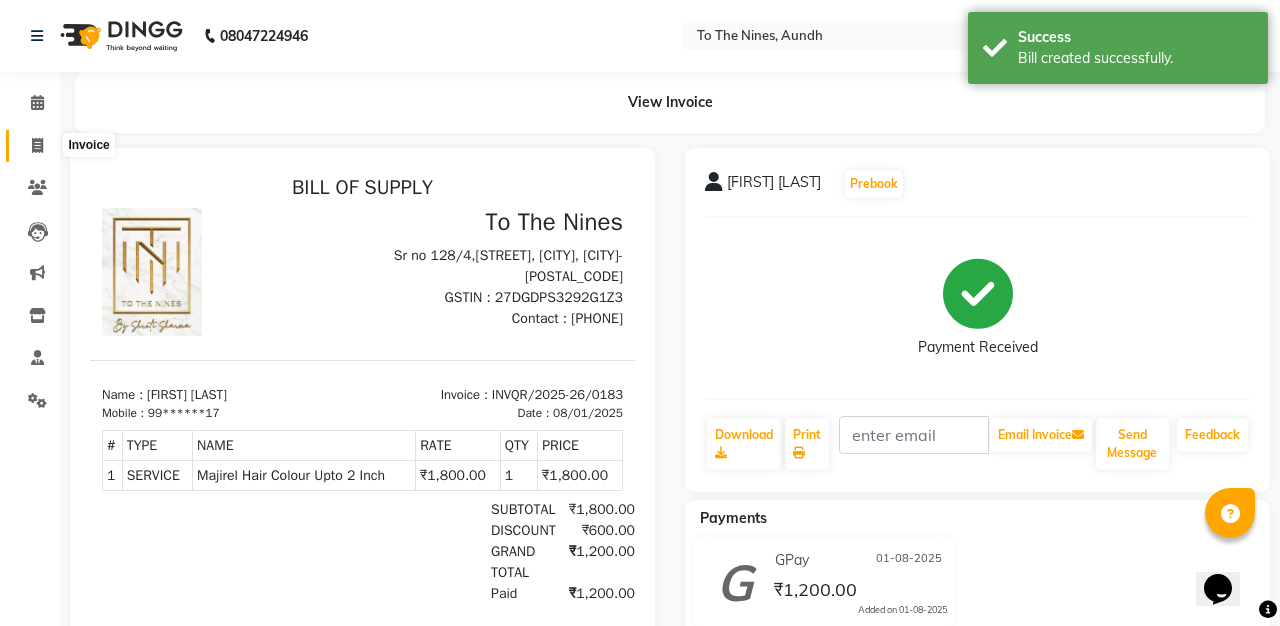 click 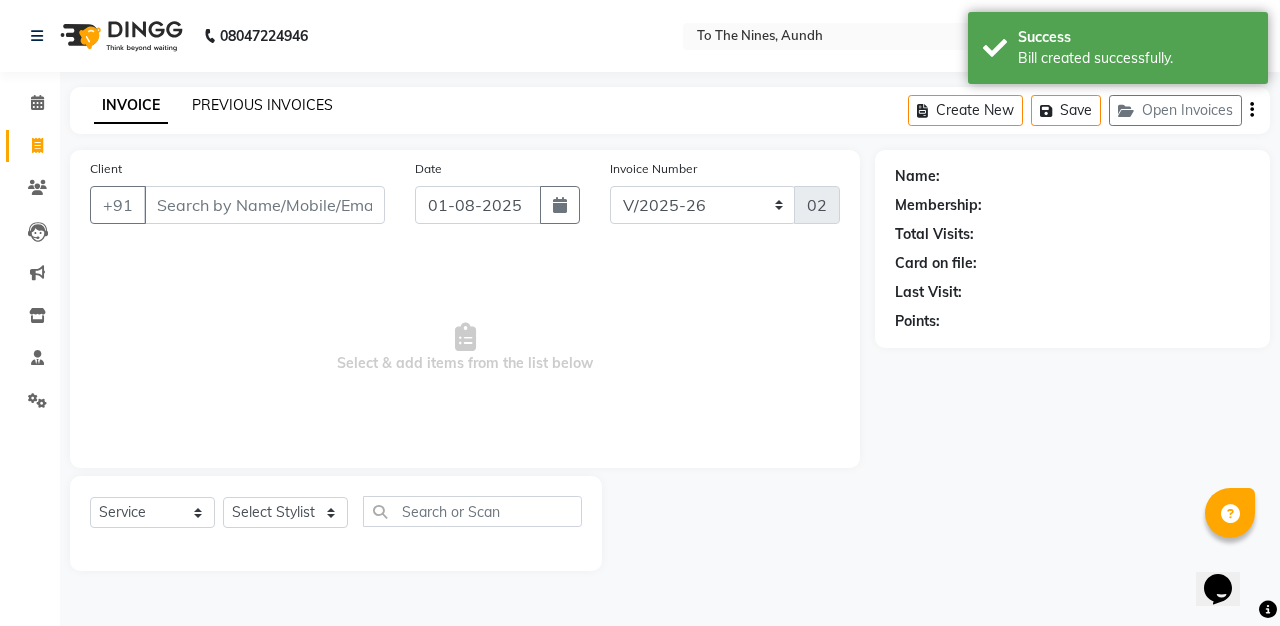 click on "PREVIOUS INVOICES" 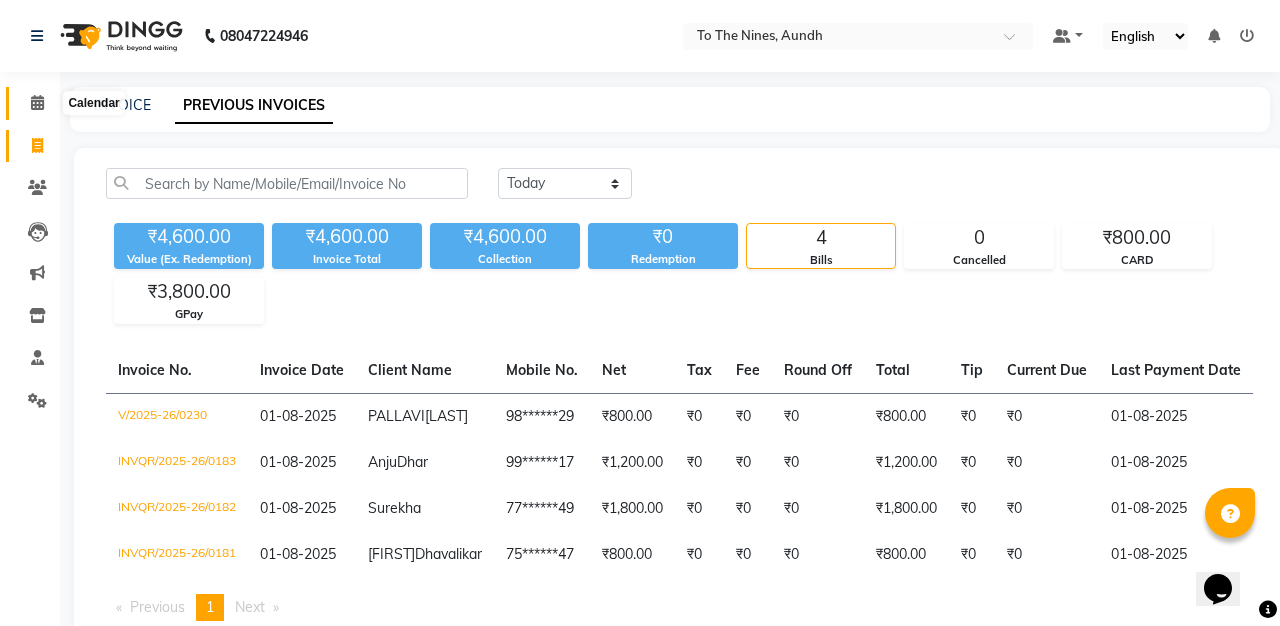 click 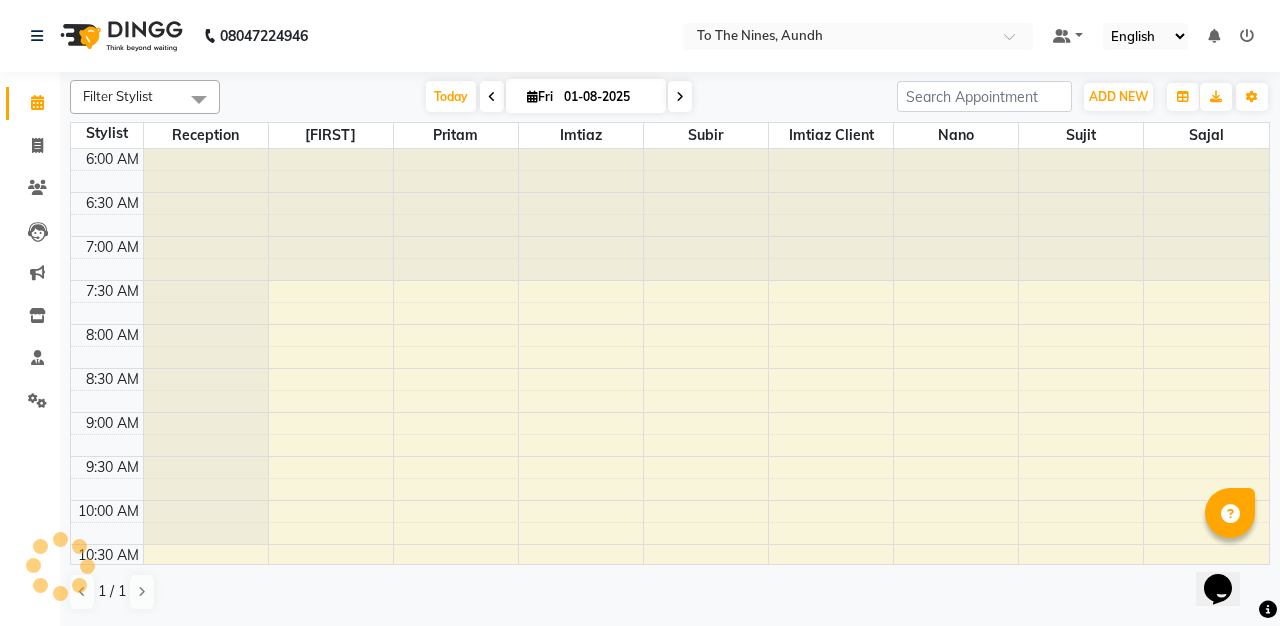 scroll, scrollTop: 865, scrollLeft: 0, axis: vertical 